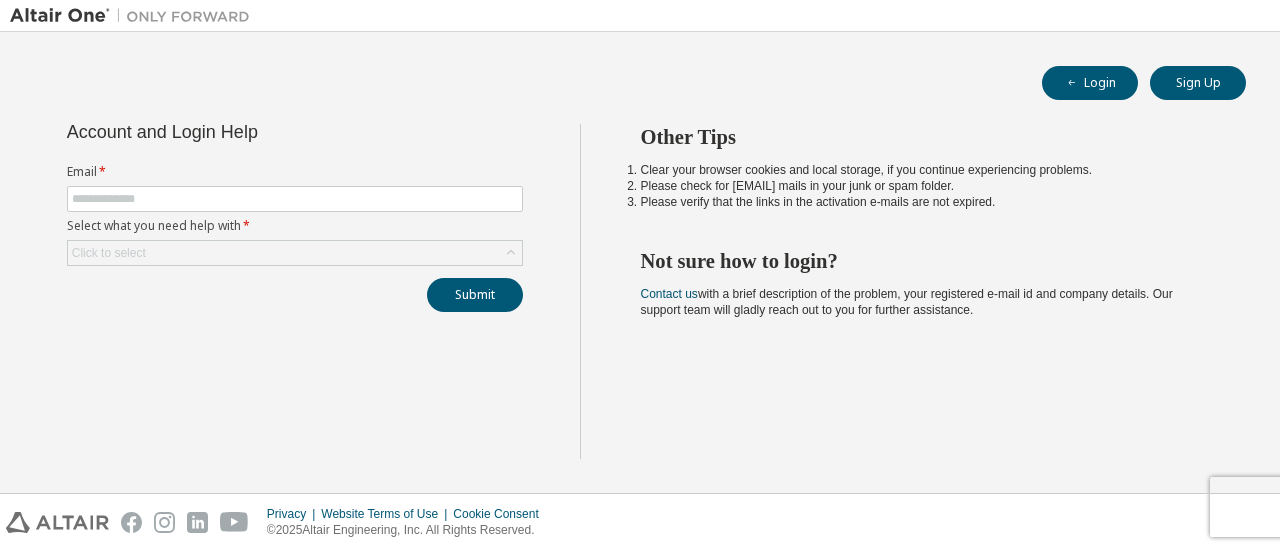 scroll, scrollTop: 0, scrollLeft: 0, axis: both 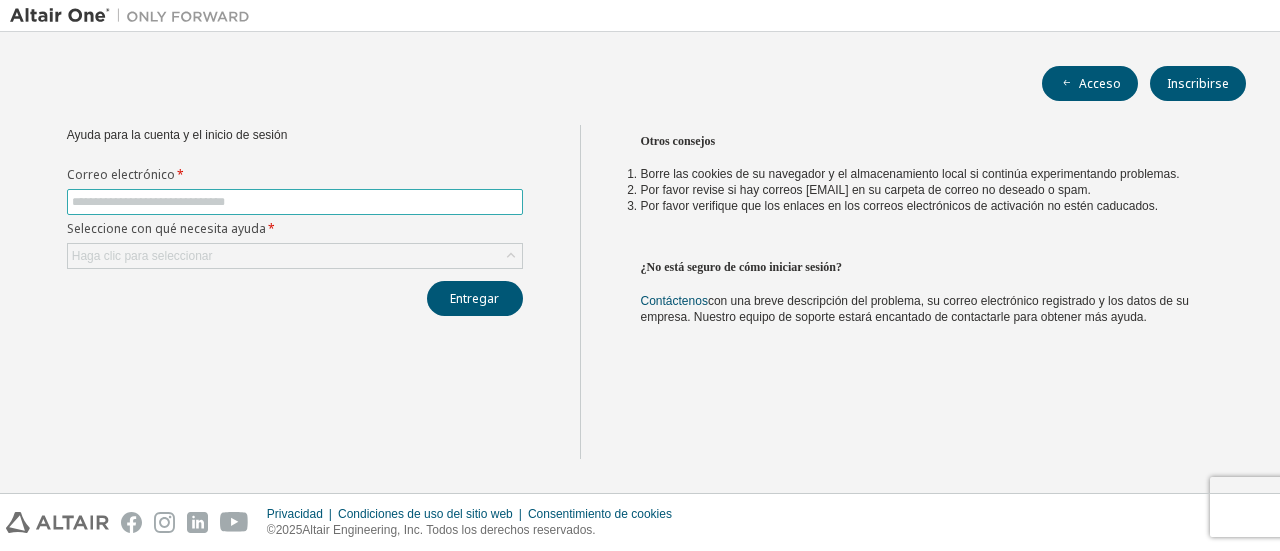 click at bounding box center [295, 202] 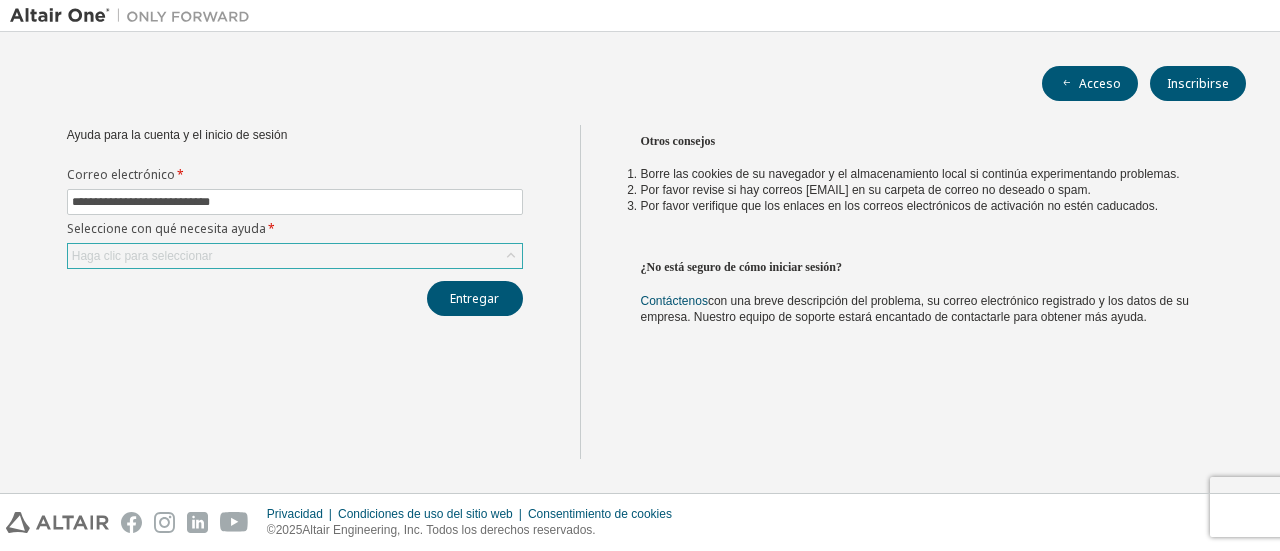 click on "Haga clic para seleccionar" at bounding box center (295, 256) 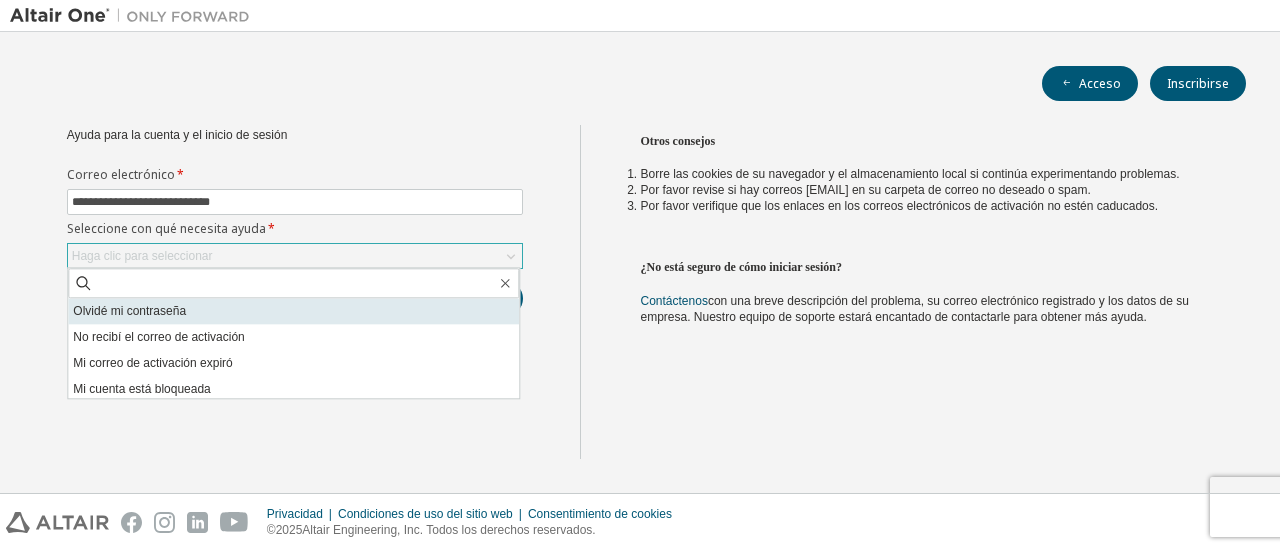click on "Olvidé mi contraseña" at bounding box center (129, 311) 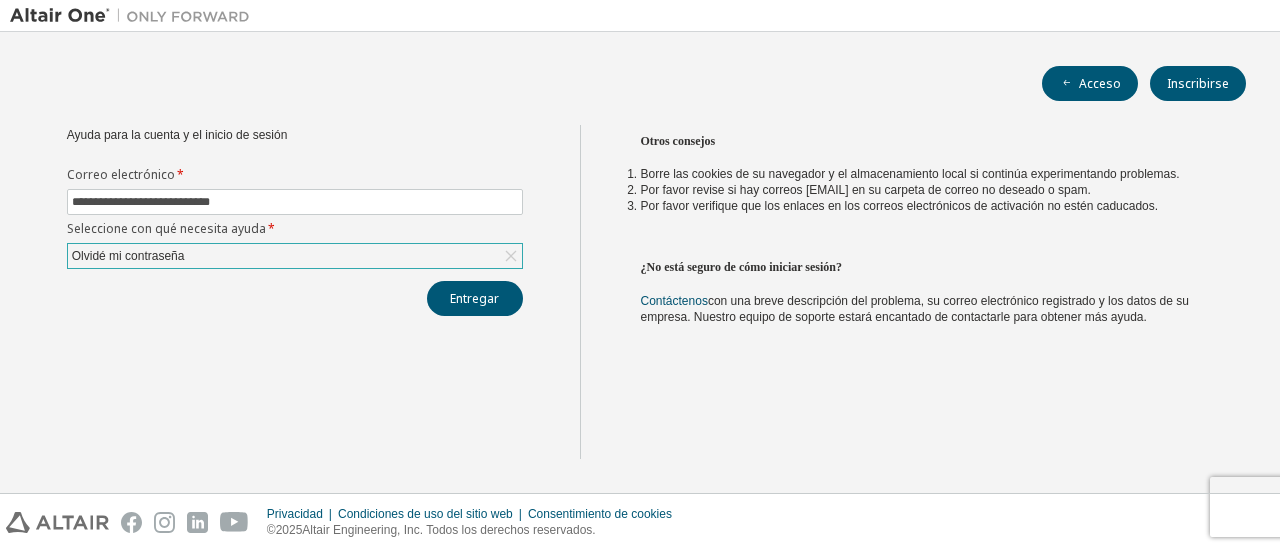 click on "Olvidé mi contraseña" at bounding box center (295, 256) 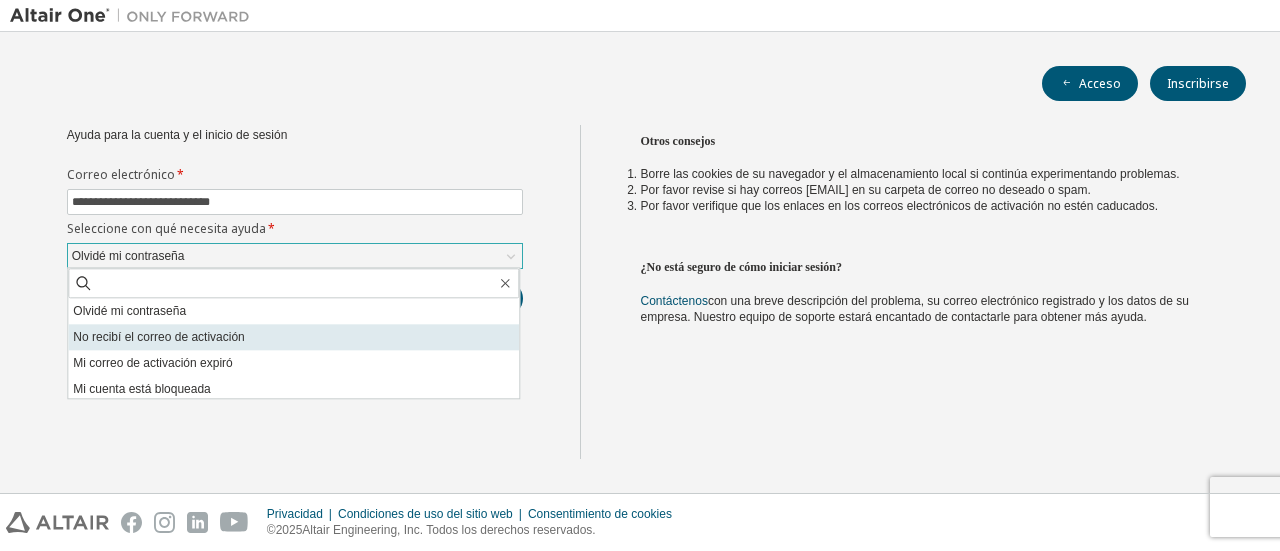 click on "No recibí el correo de activación" at bounding box center [293, 337] 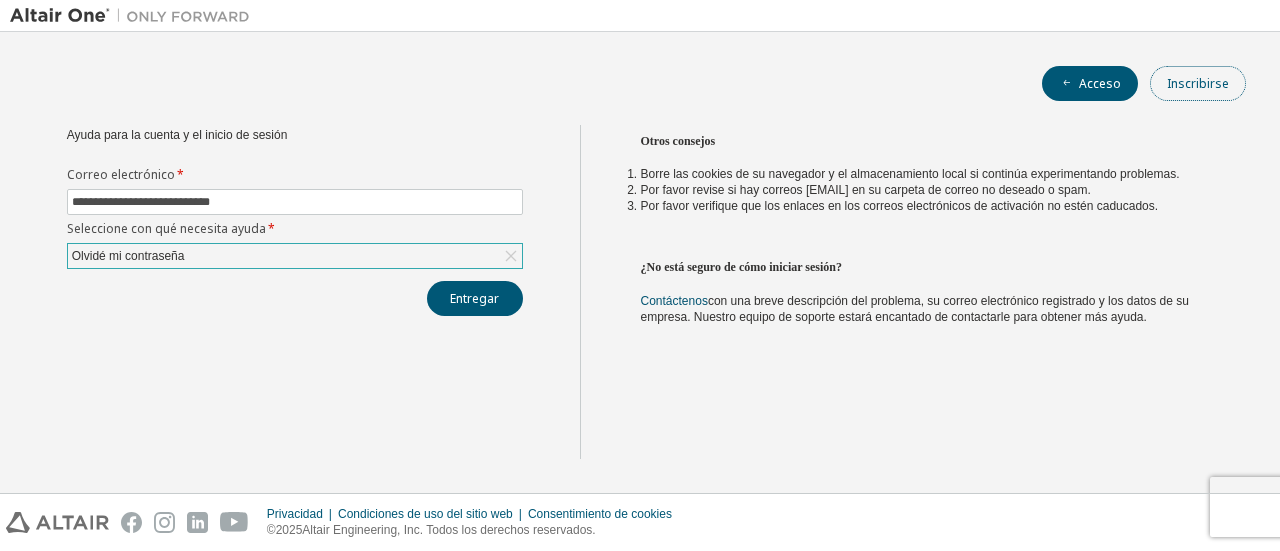 click on "Inscribirse" at bounding box center (1198, 83) 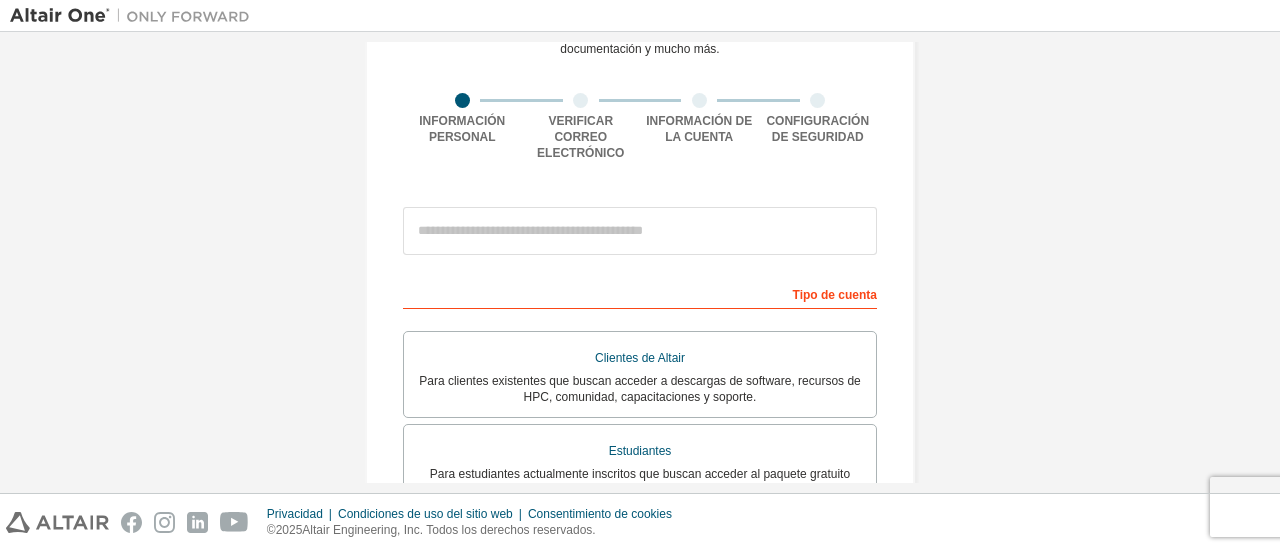 scroll, scrollTop: 120, scrollLeft: 0, axis: vertical 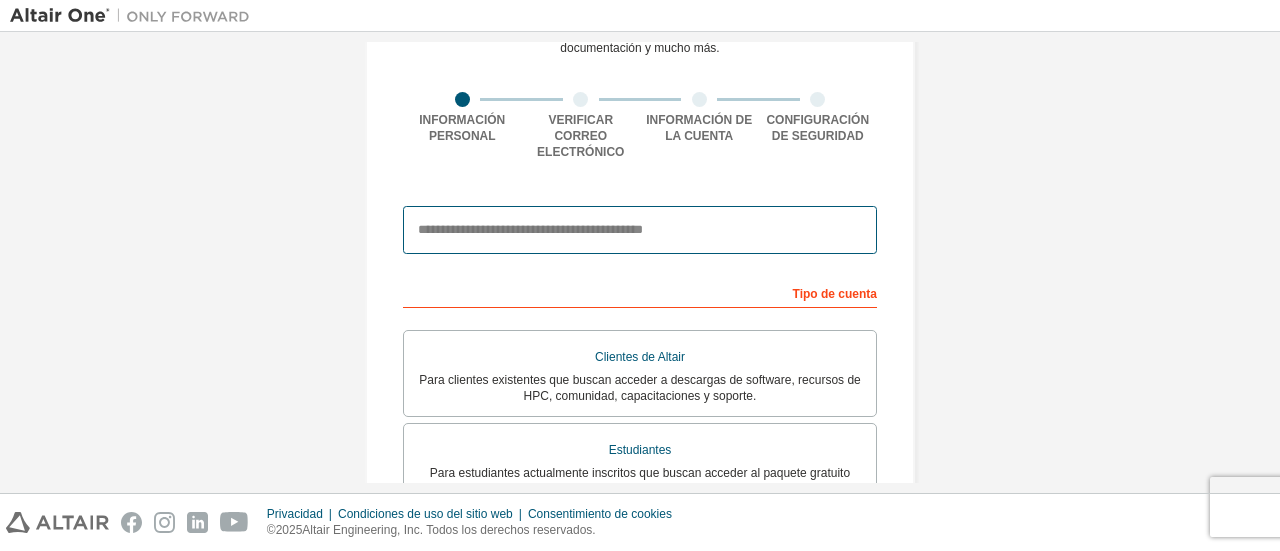 click at bounding box center [640, 230] 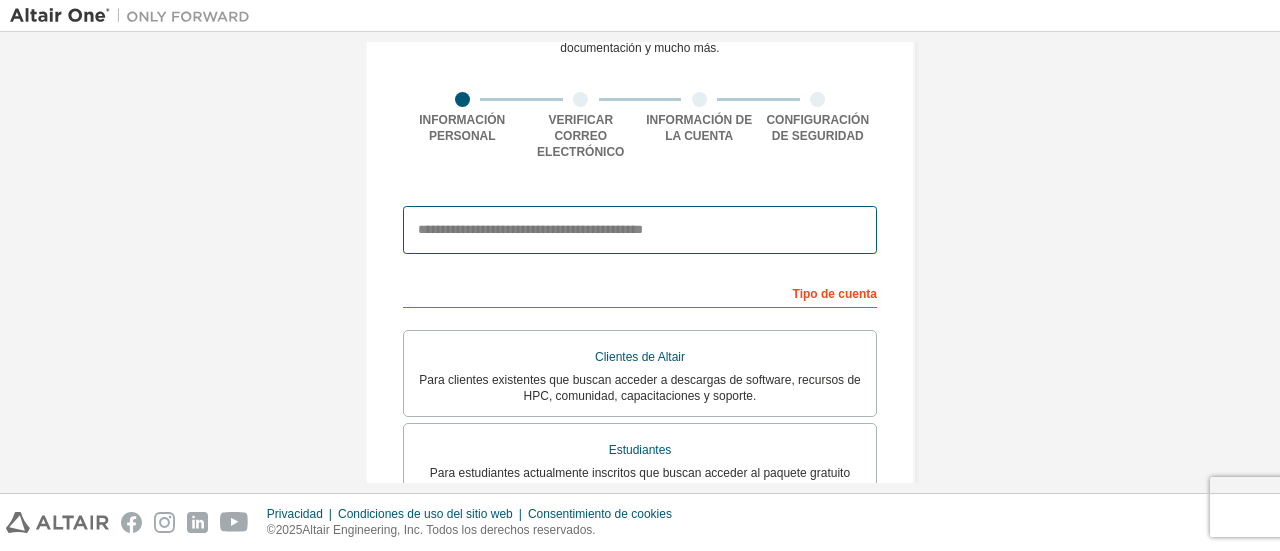 type on "**********" 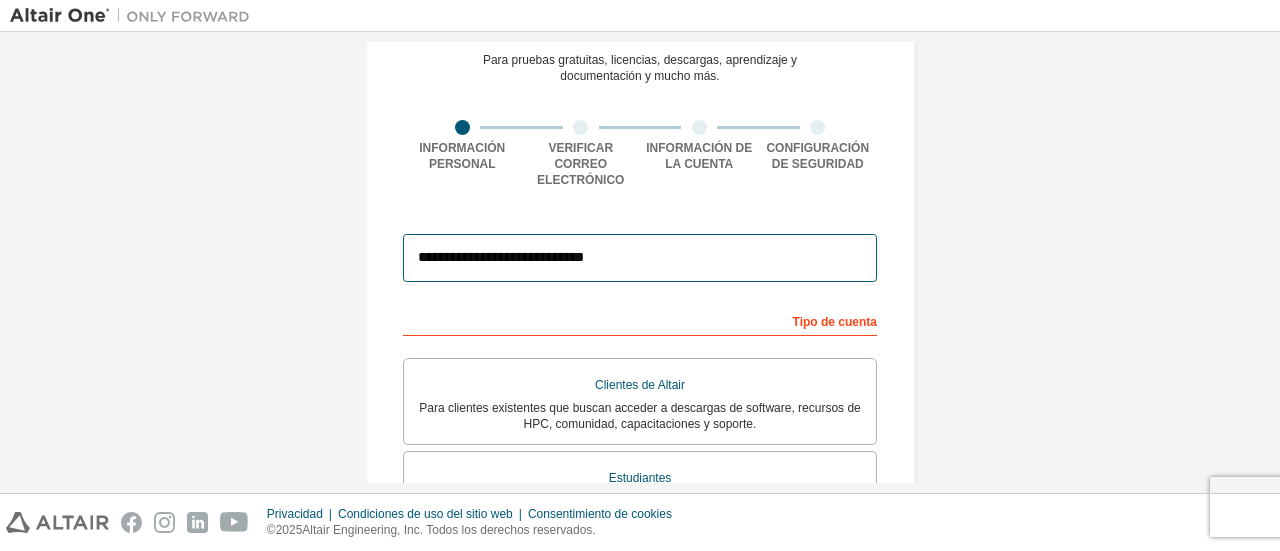 scroll, scrollTop: 86, scrollLeft: 0, axis: vertical 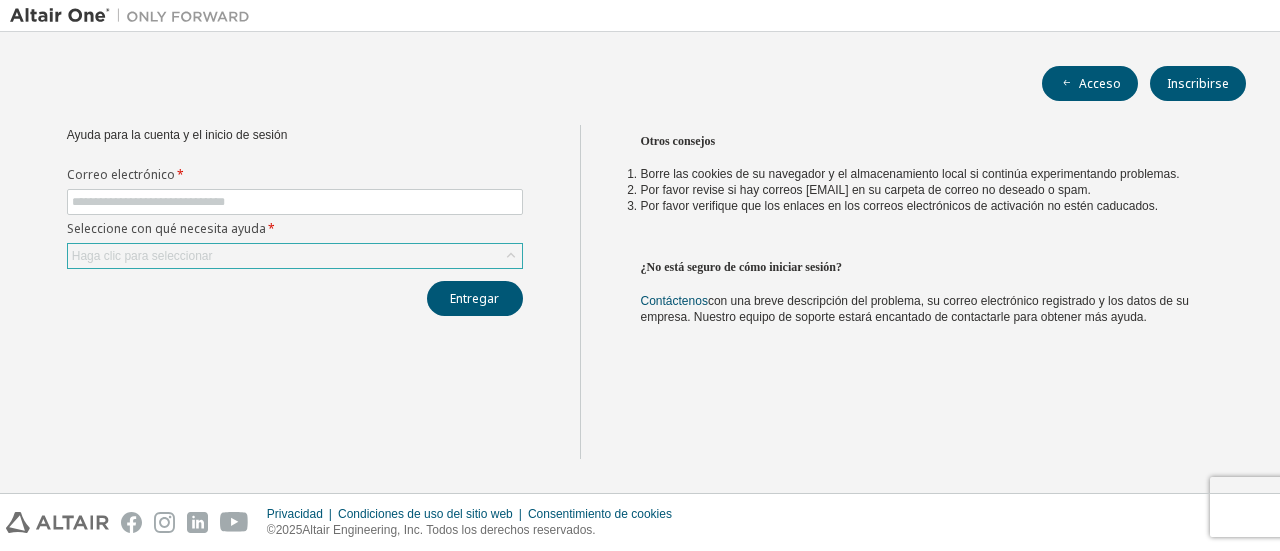 click on "Haga clic para seleccionar" at bounding box center [295, 256] 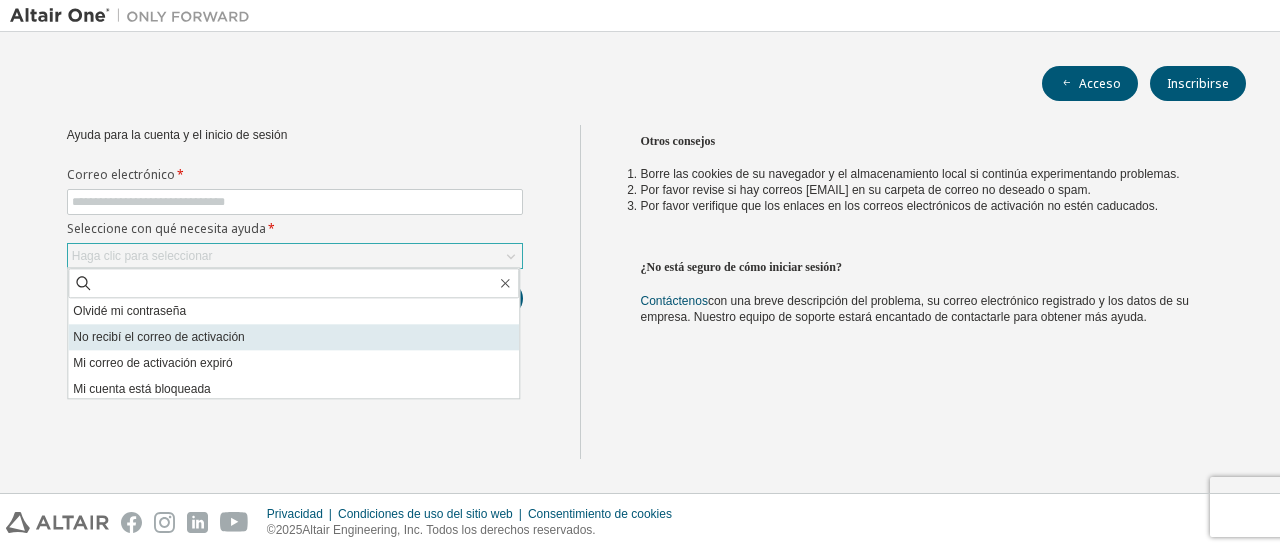 click on "No recibí el correo de activación" at bounding box center (158, 337) 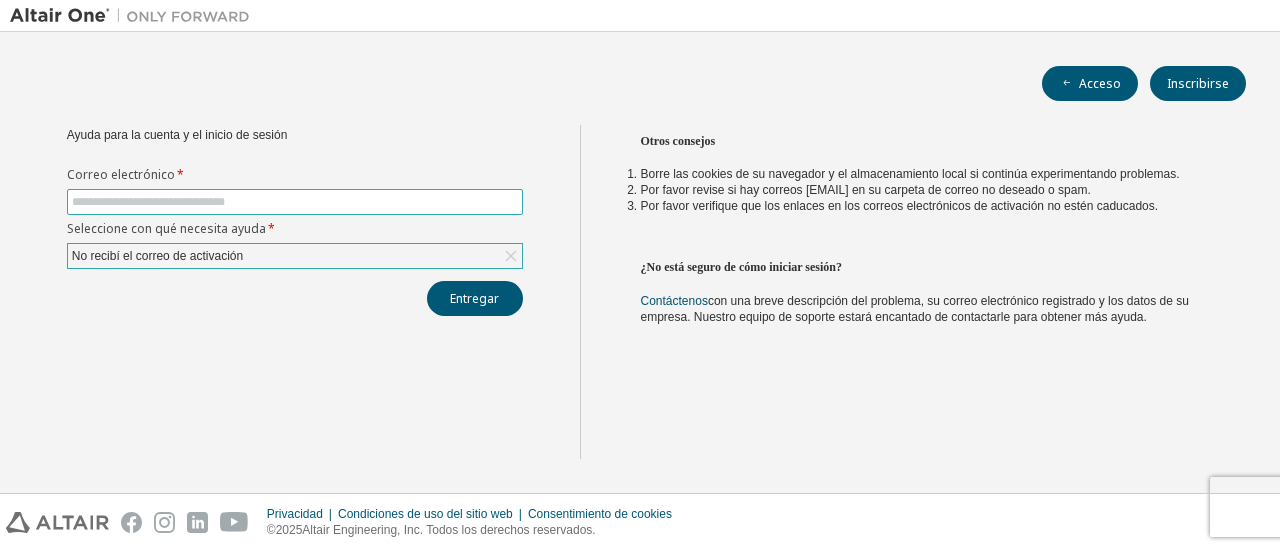 click at bounding box center (295, 202) 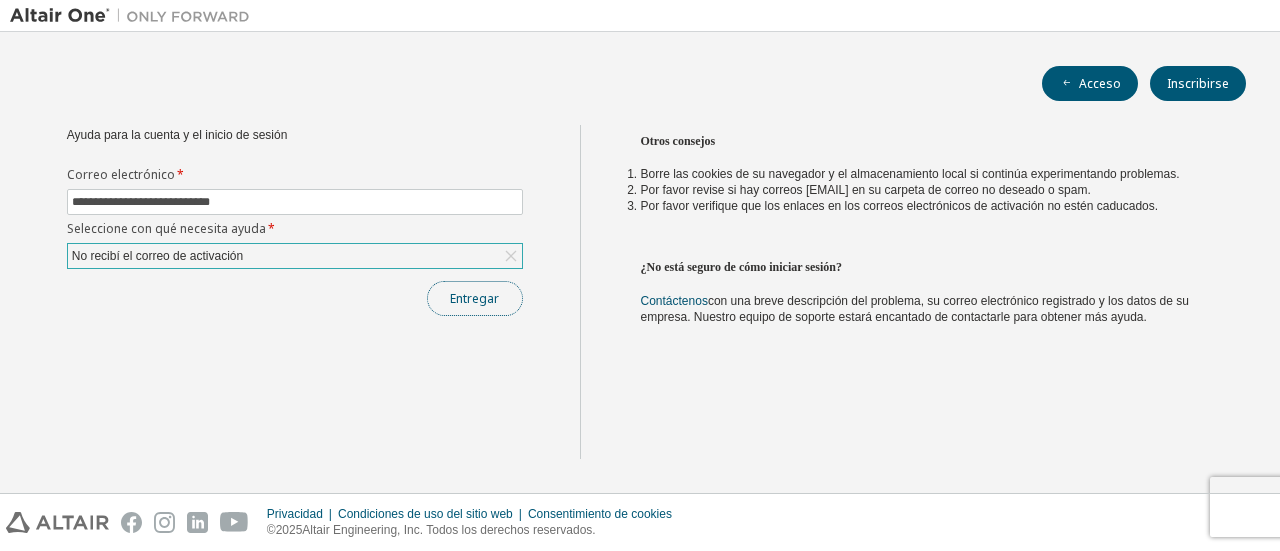 click on "Entregar" at bounding box center (474, 298) 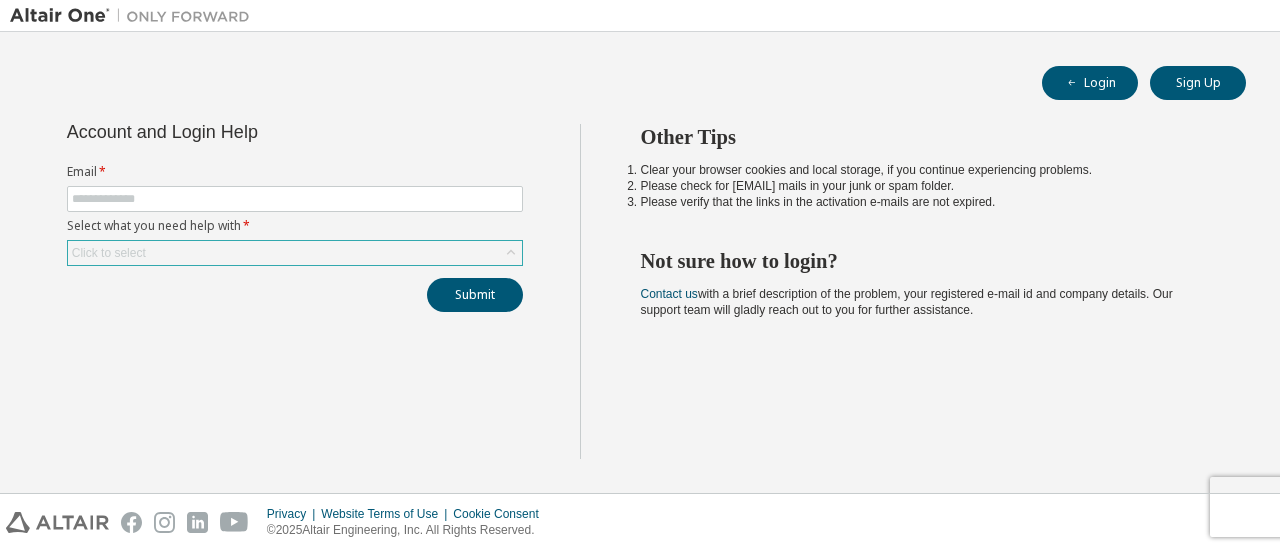 scroll, scrollTop: 0, scrollLeft: 0, axis: both 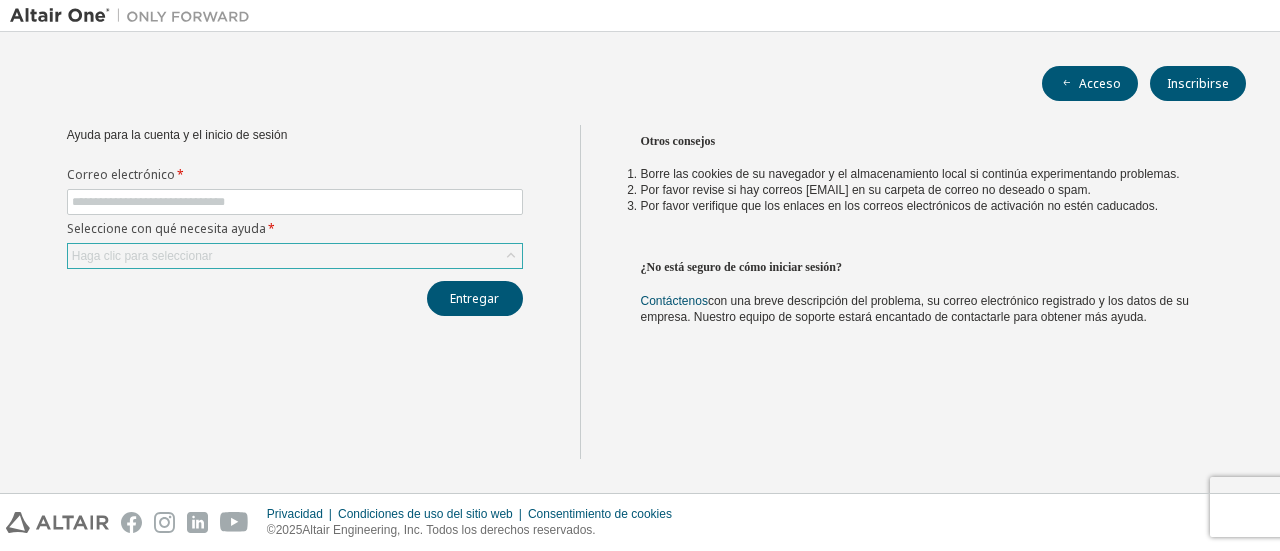 click on "Haga clic para seleccionar" at bounding box center (295, 256) 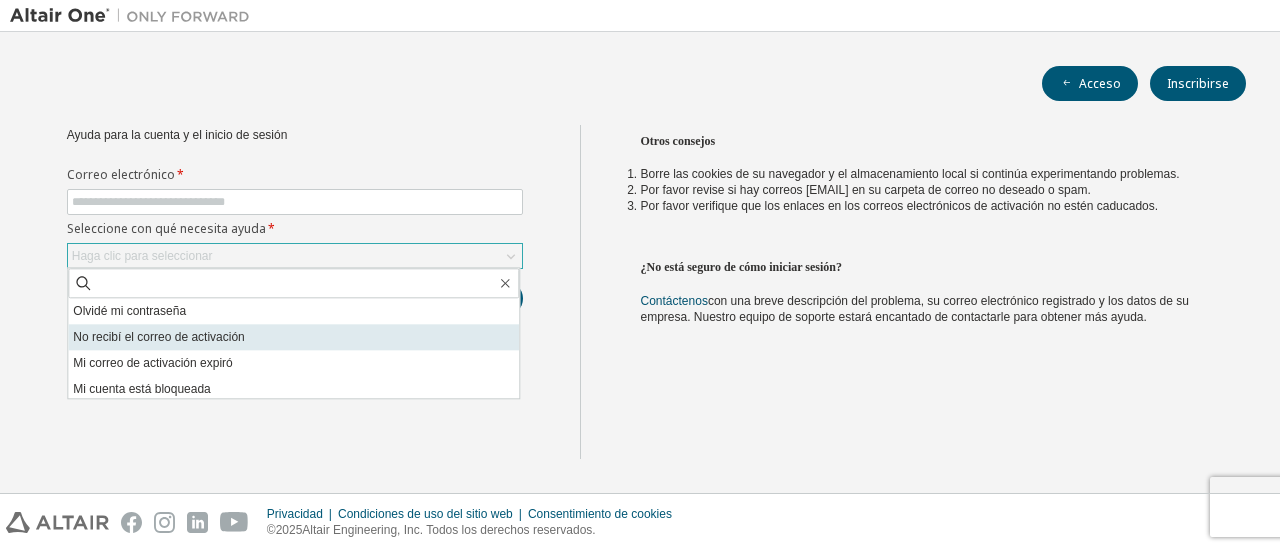 click on "No recibí el correo de activación" at bounding box center [158, 337] 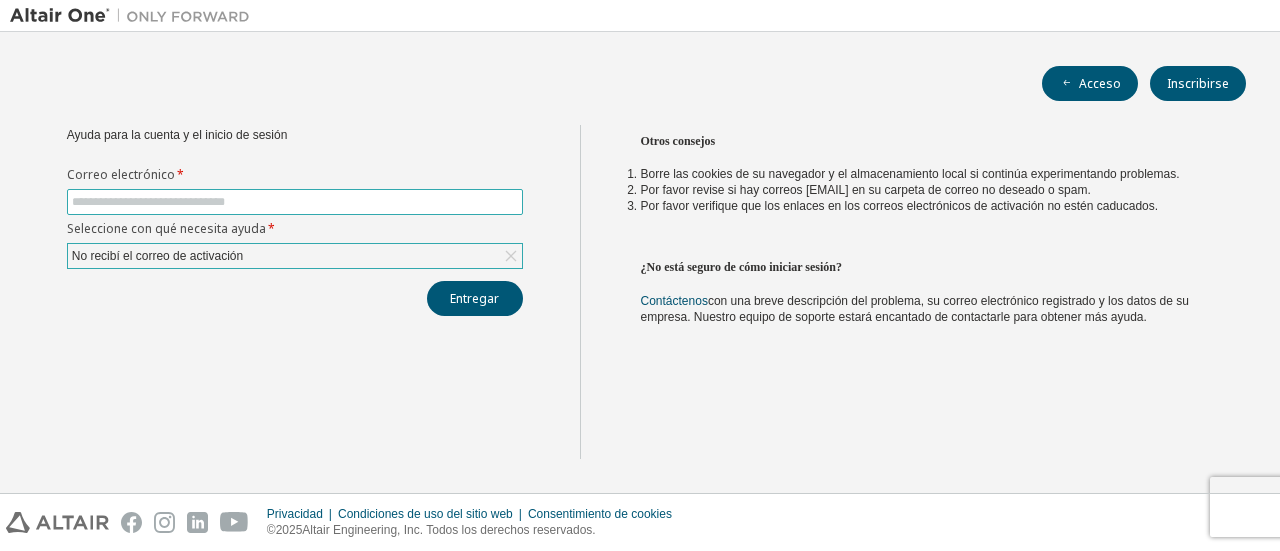 click at bounding box center (295, 202) 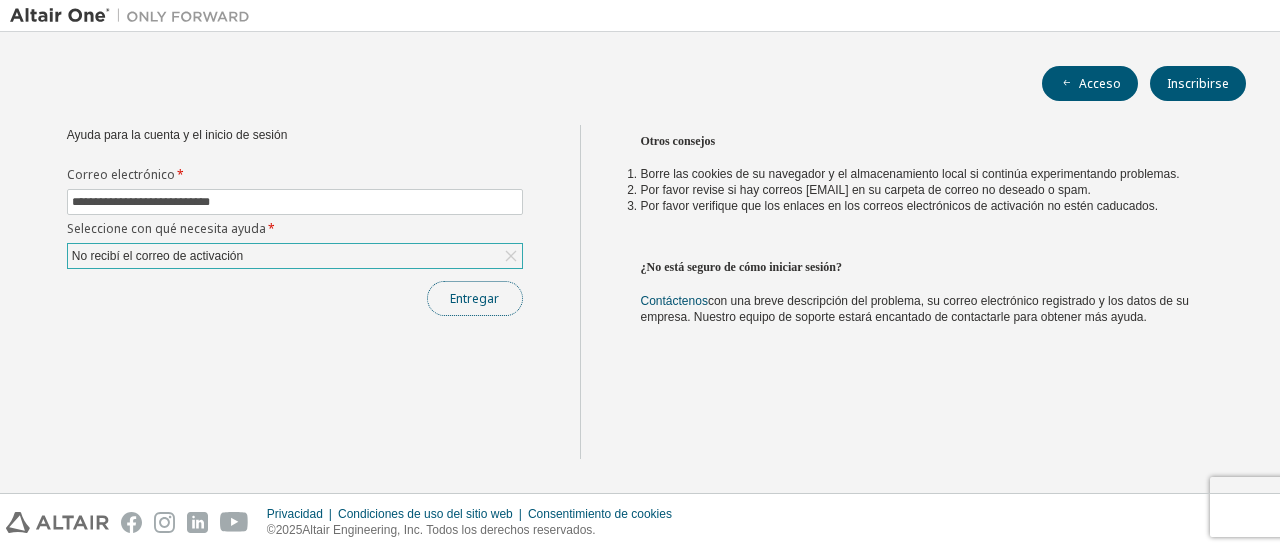 click on "Entregar" at bounding box center [474, 298] 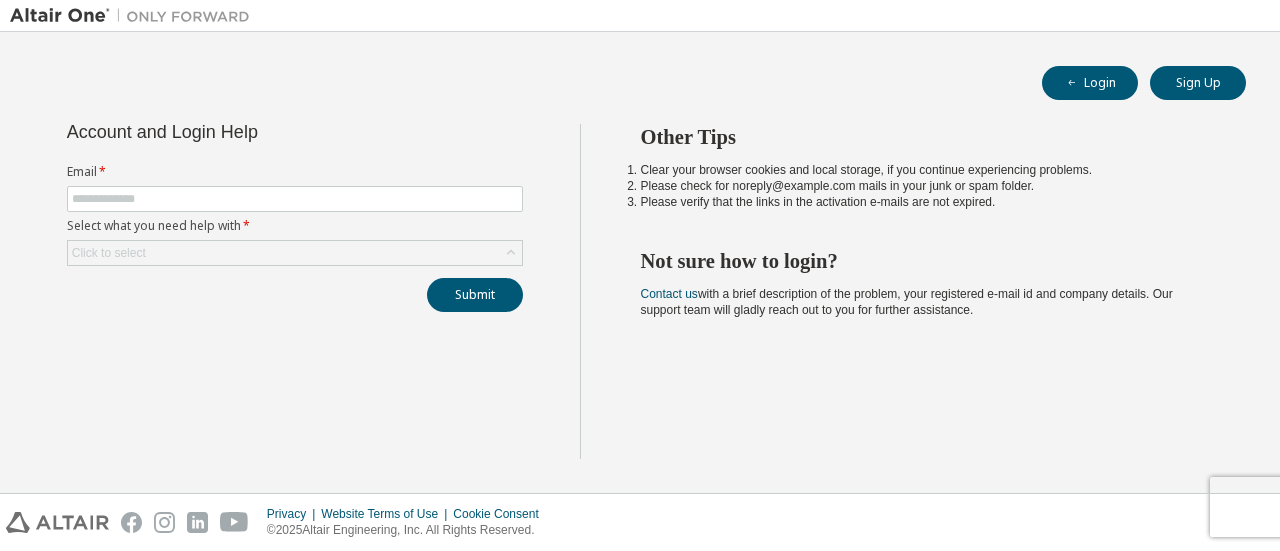 scroll, scrollTop: 0, scrollLeft: 0, axis: both 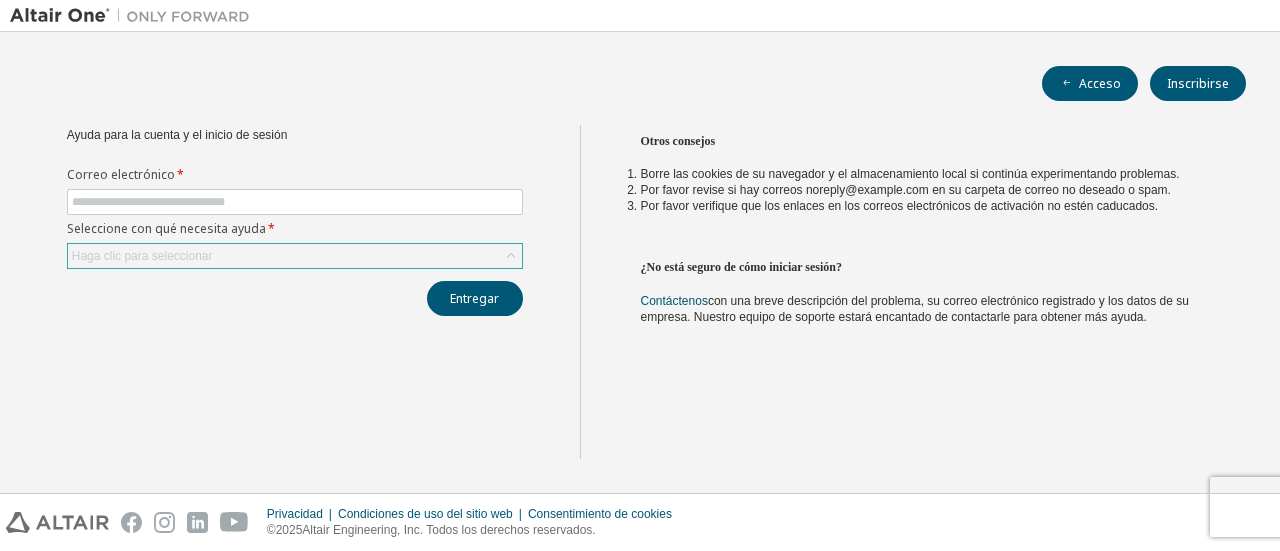 click on "Haga clic para seleccionar" at bounding box center (295, 256) 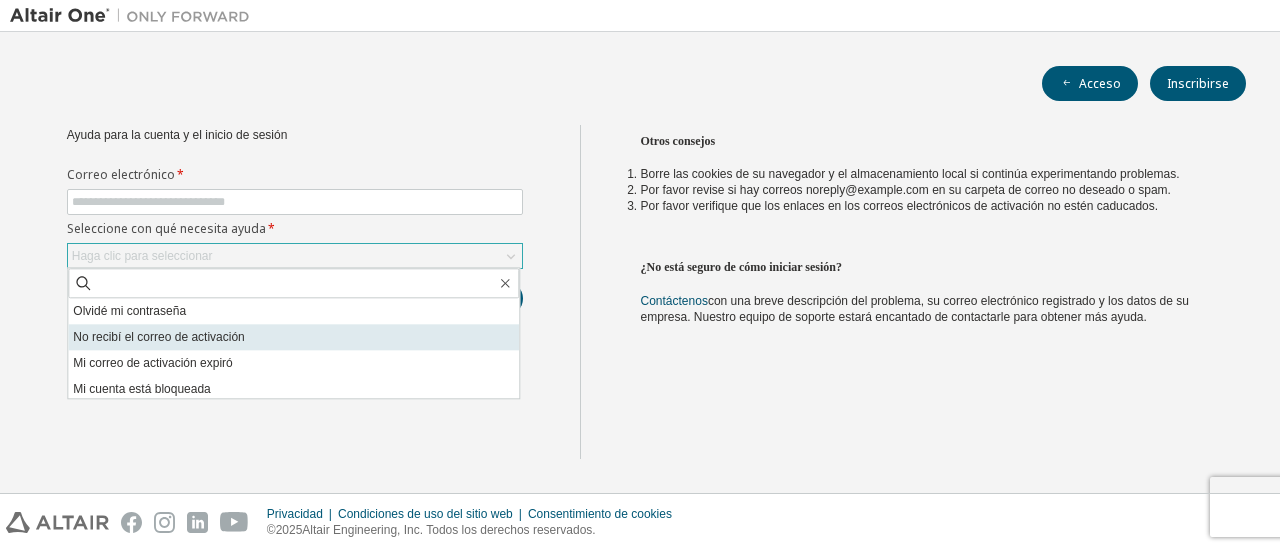 click on "No recibí el correo de activación" at bounding box center (158, 337) 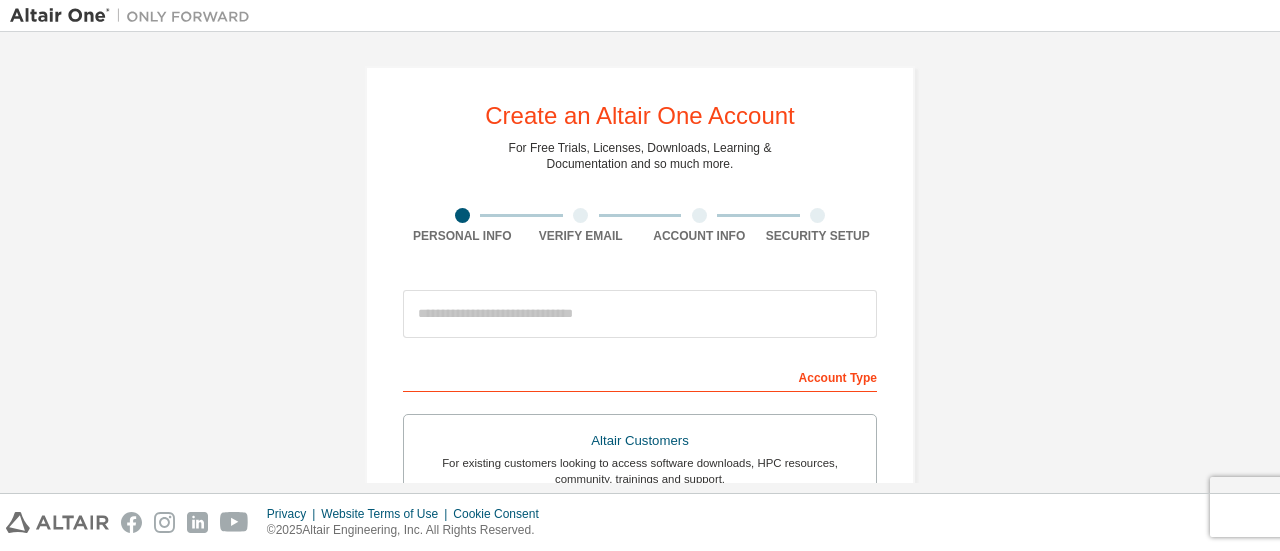 scroll, scrollTop: 0, scrollLeft: 0, axis: both 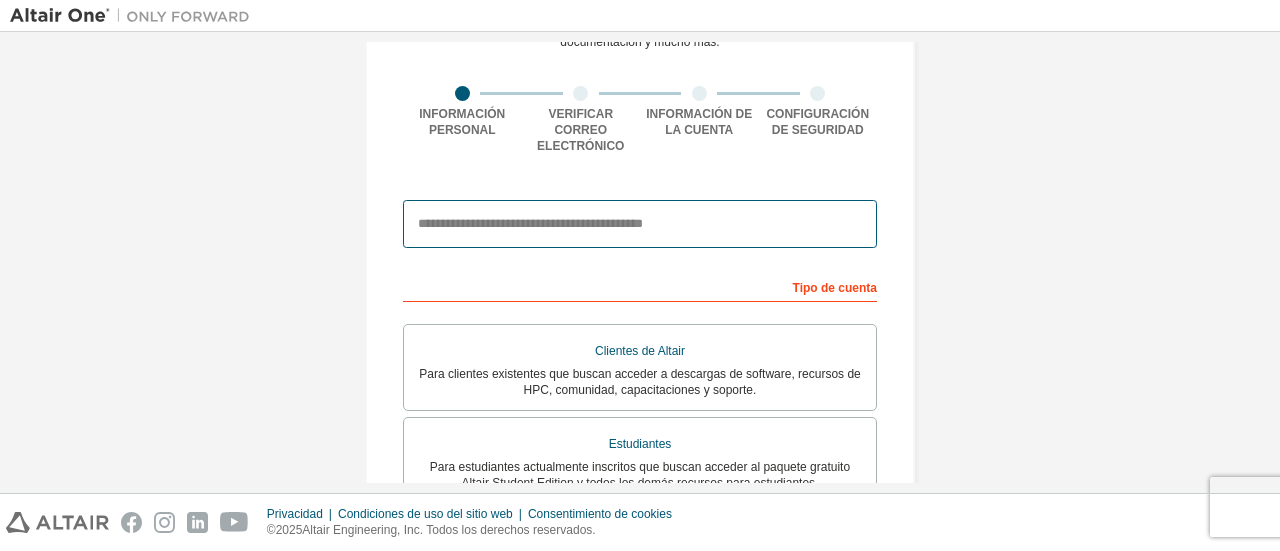 click at bounding box center (640, 224) 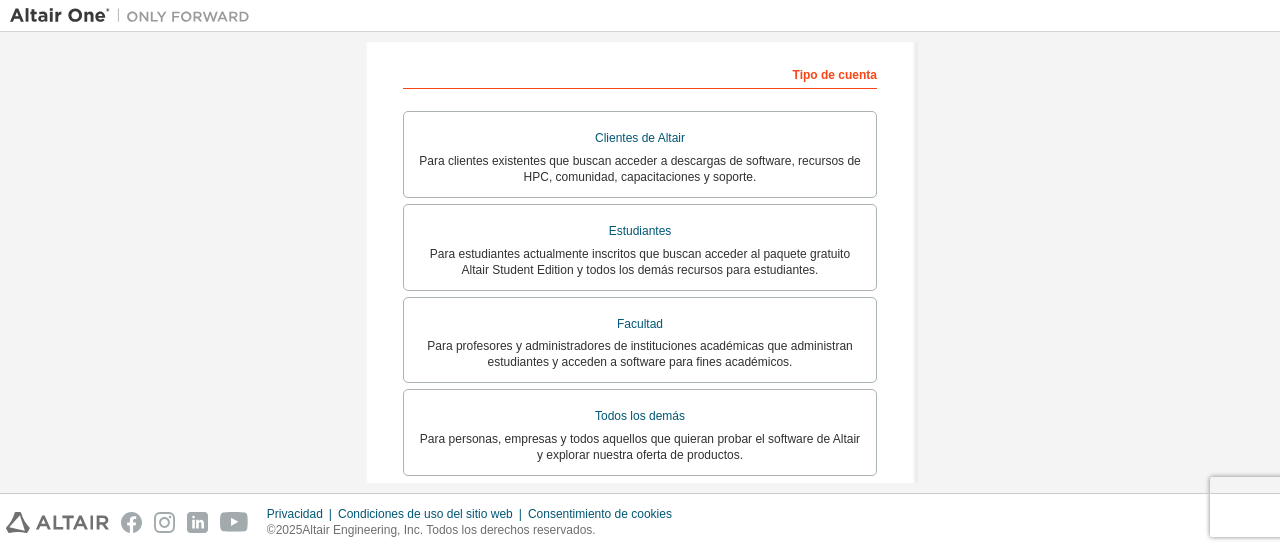 scroll, scrollTop: 343, scrollLeft: 0, axis: vertical 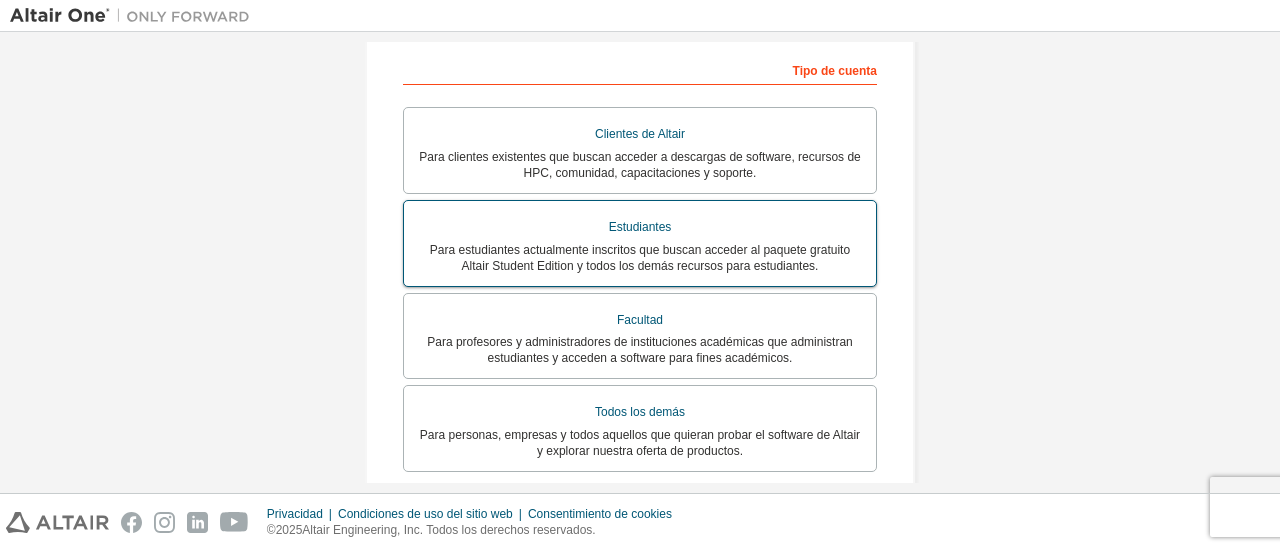 click on "Estudiantes" at bounding box center [640, 227] 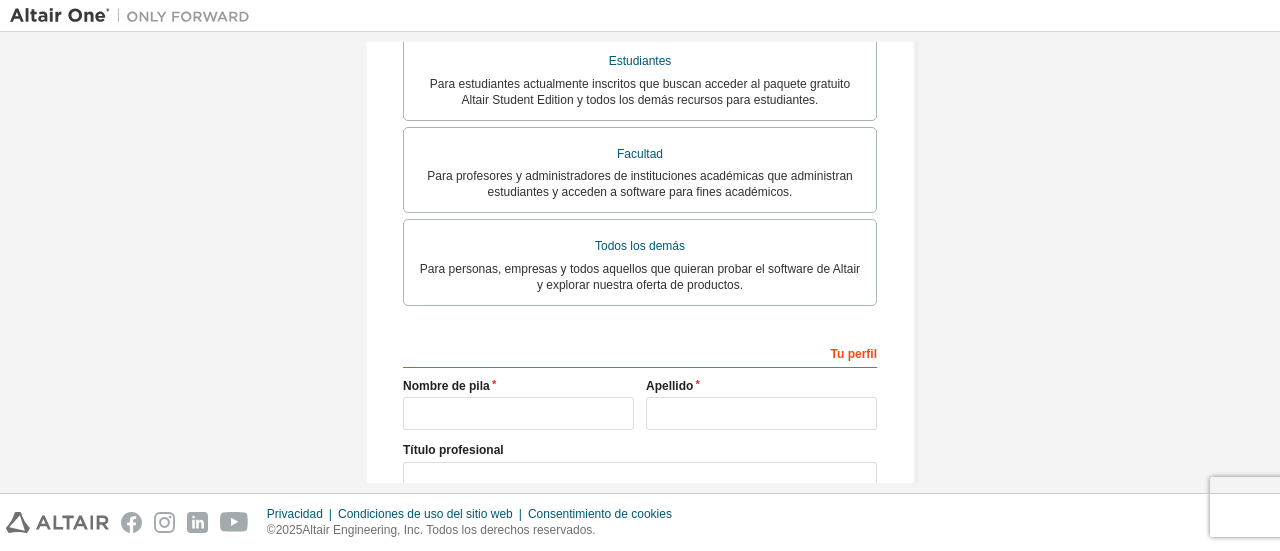 scroll, scrollTop: 636, scrollLeft: 0, axis: vertical 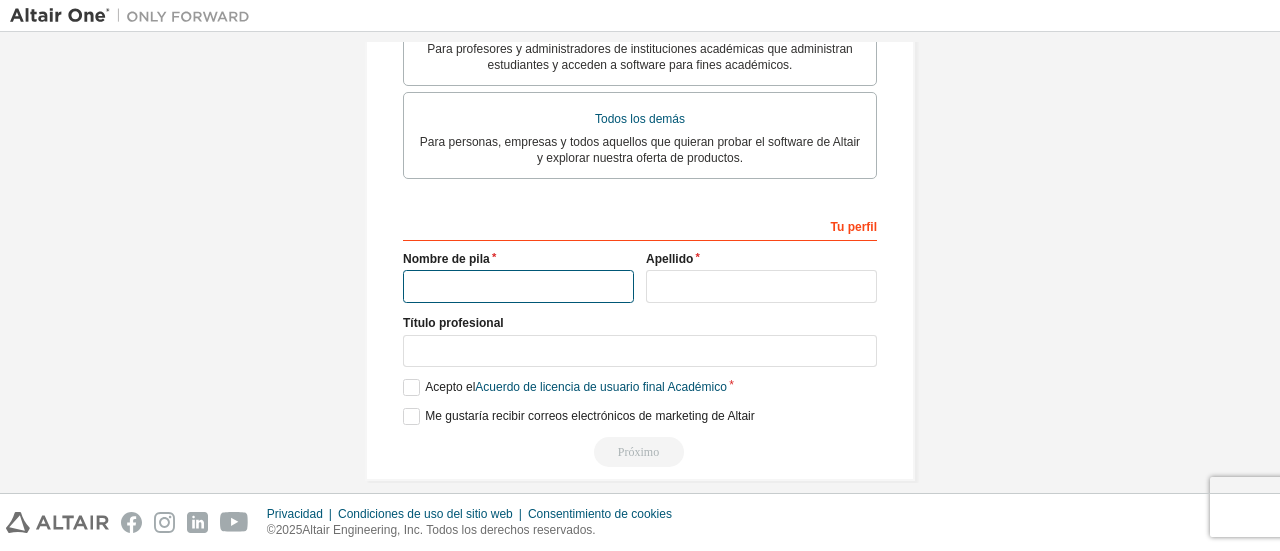 click at bounding box center [518, 286] 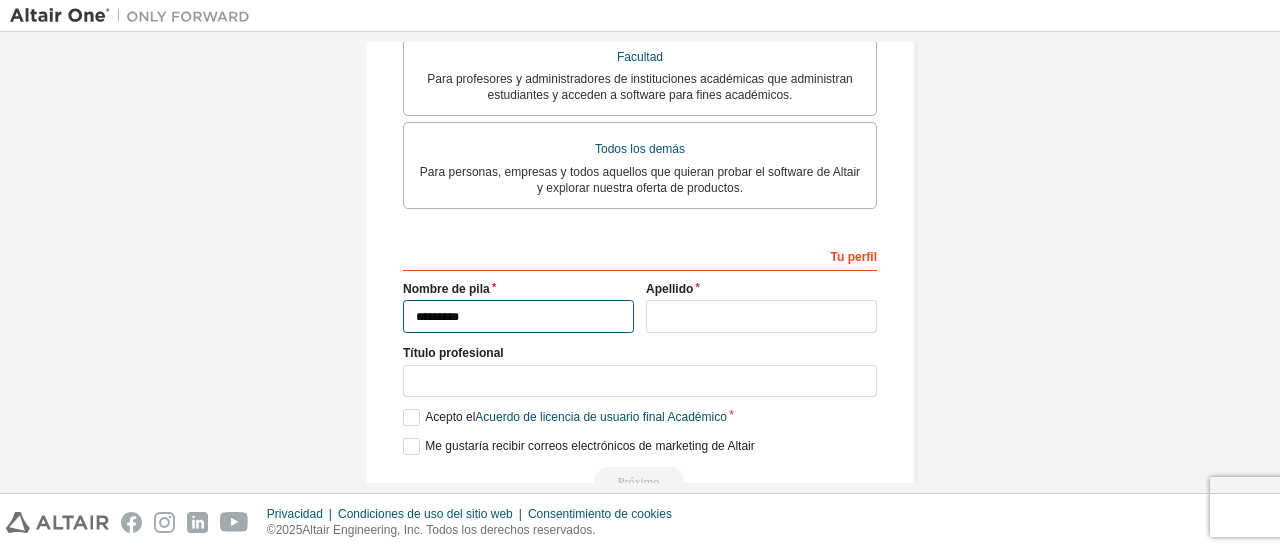 scroll, scrollTop: 636, scrollLeft: 0, axis: vertical 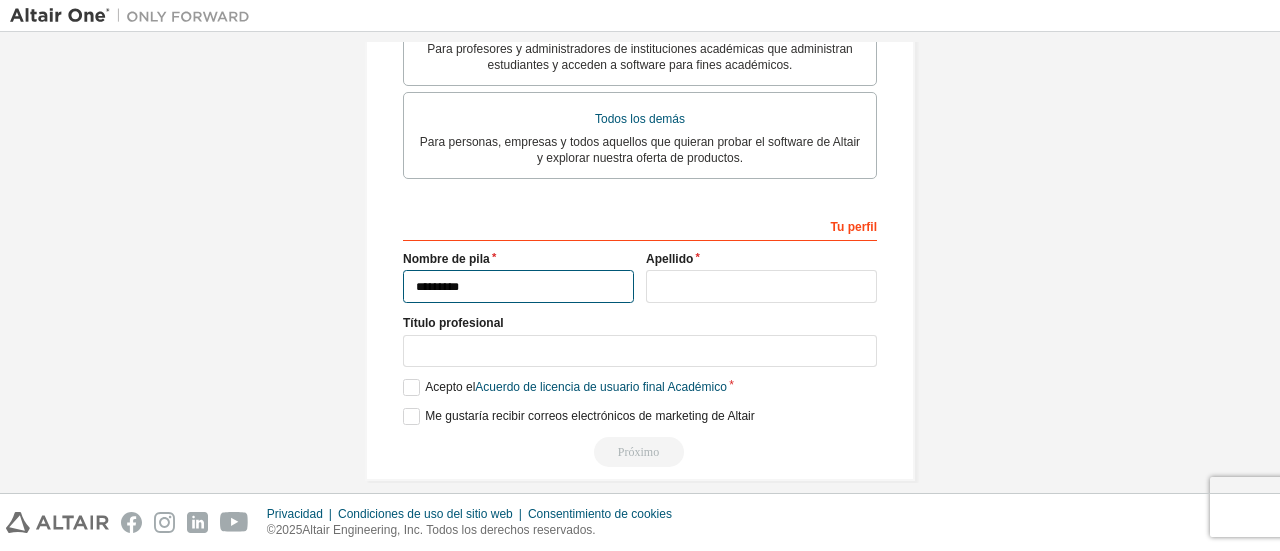 type on "********" 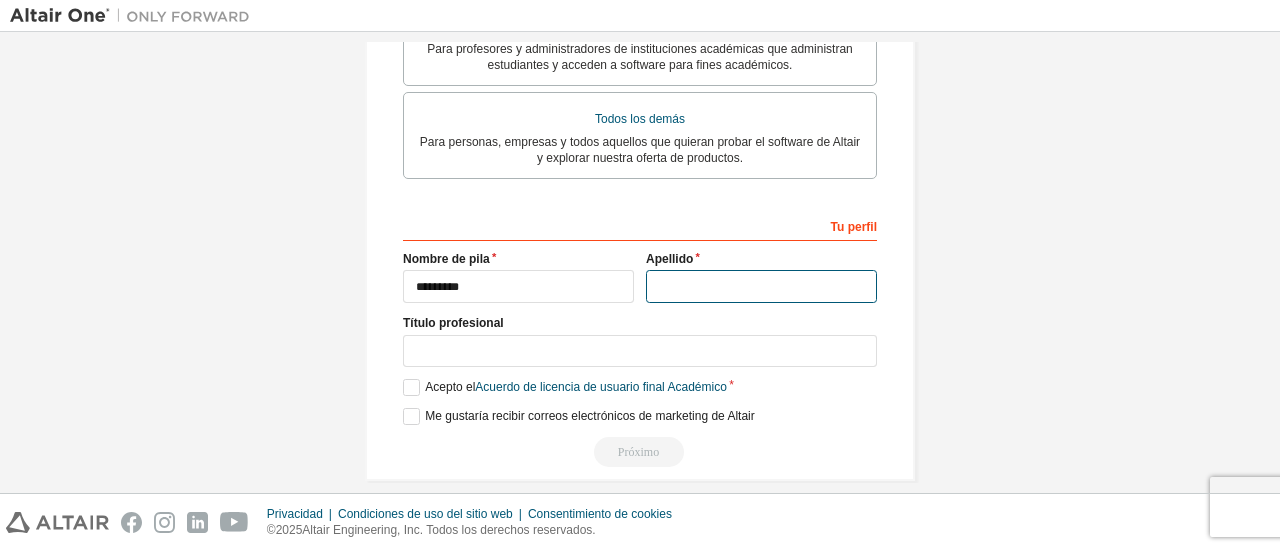 click at bounding box center (761, 286) 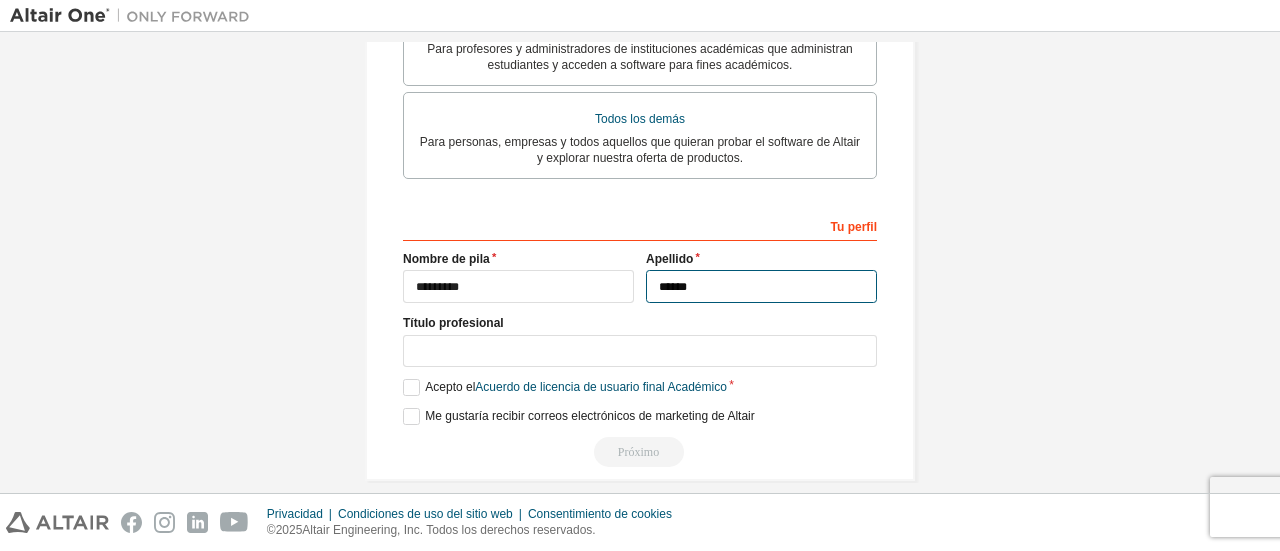 type on "******" 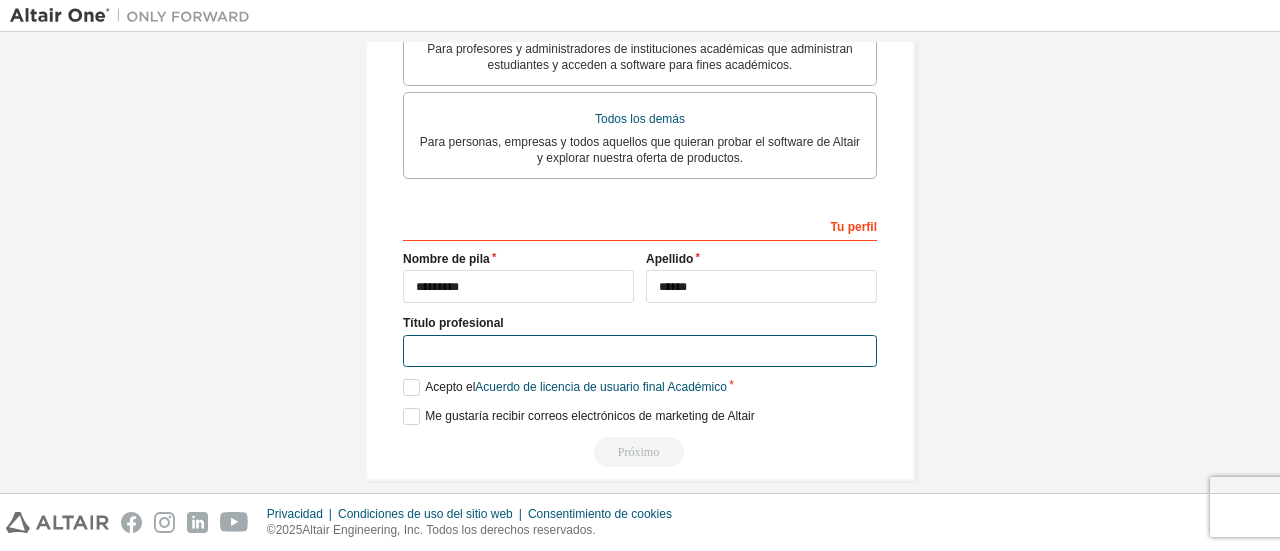 click at bounding box center [640, 351] 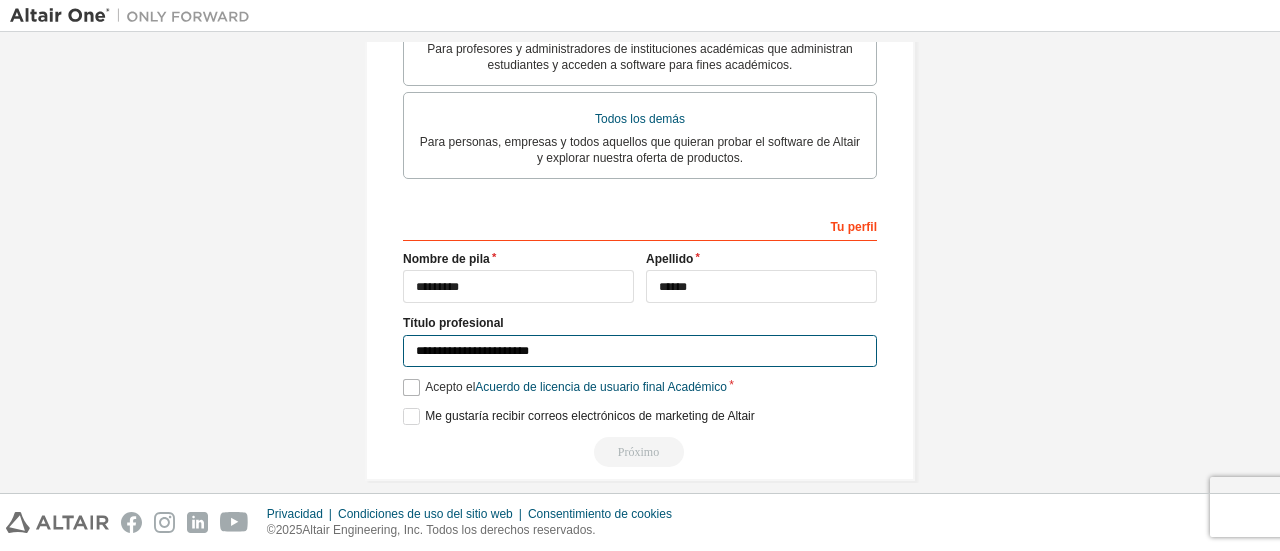 type on "**********" 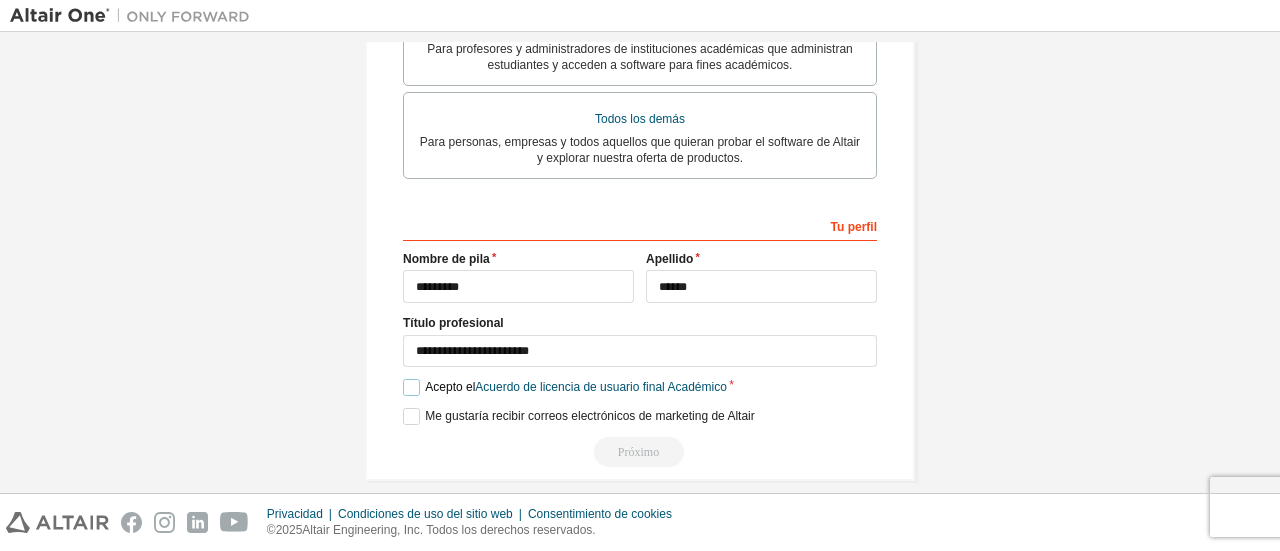 click on "Acepto el  Acuerdo de licencia de usuario final   Académico" at bounding box center [565, 387] 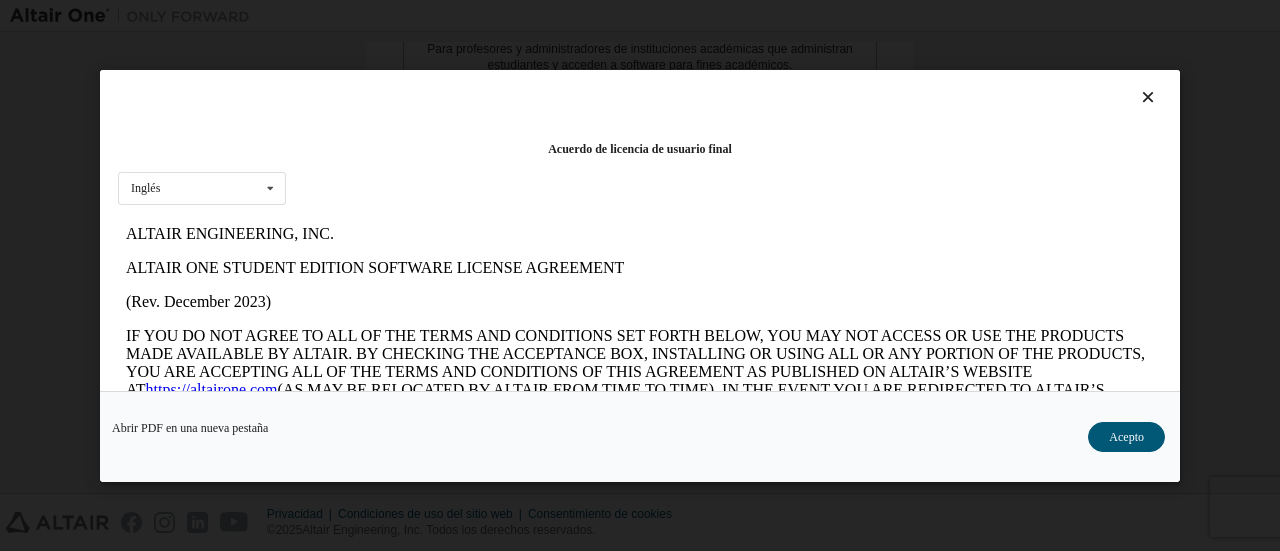 scroll, scrollTop: 0, scrollLeft: 0, axis: both 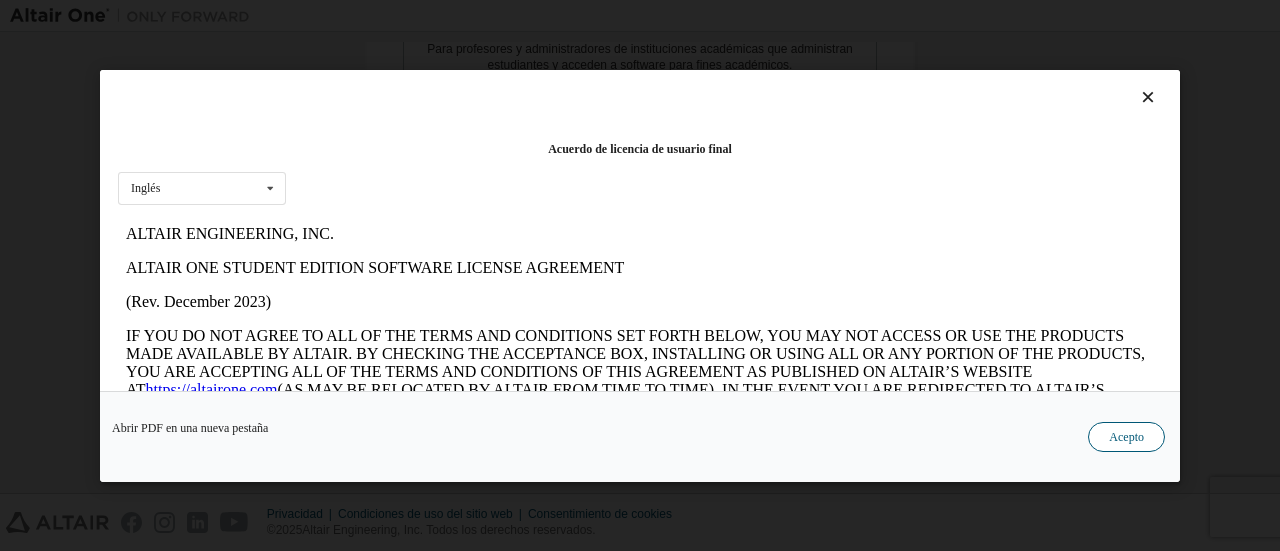 click on "Acepto" at bounding box center (1126, 436) 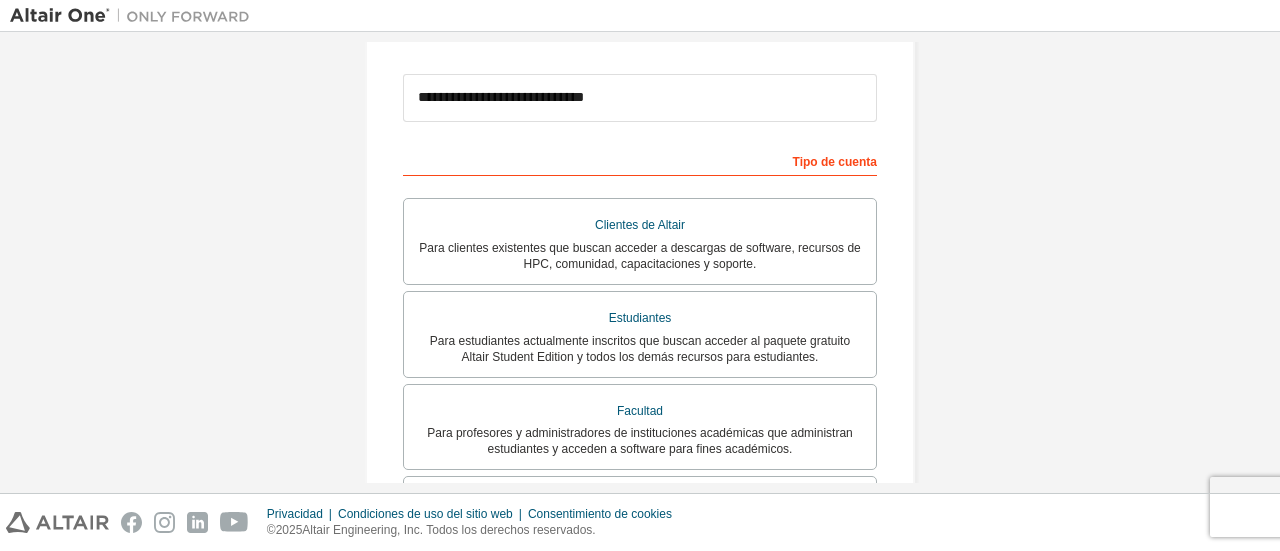 scroll, scrollTop: 636, scrollLeft: 0, axis: vertical 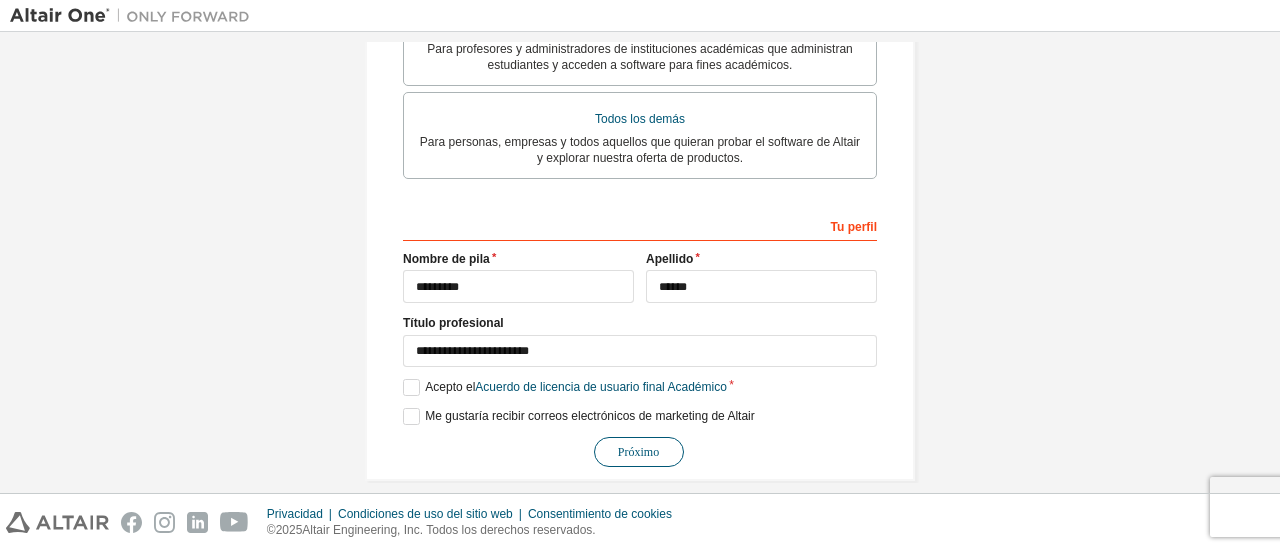 click on "Próximo" at bounding box center (638, 452) 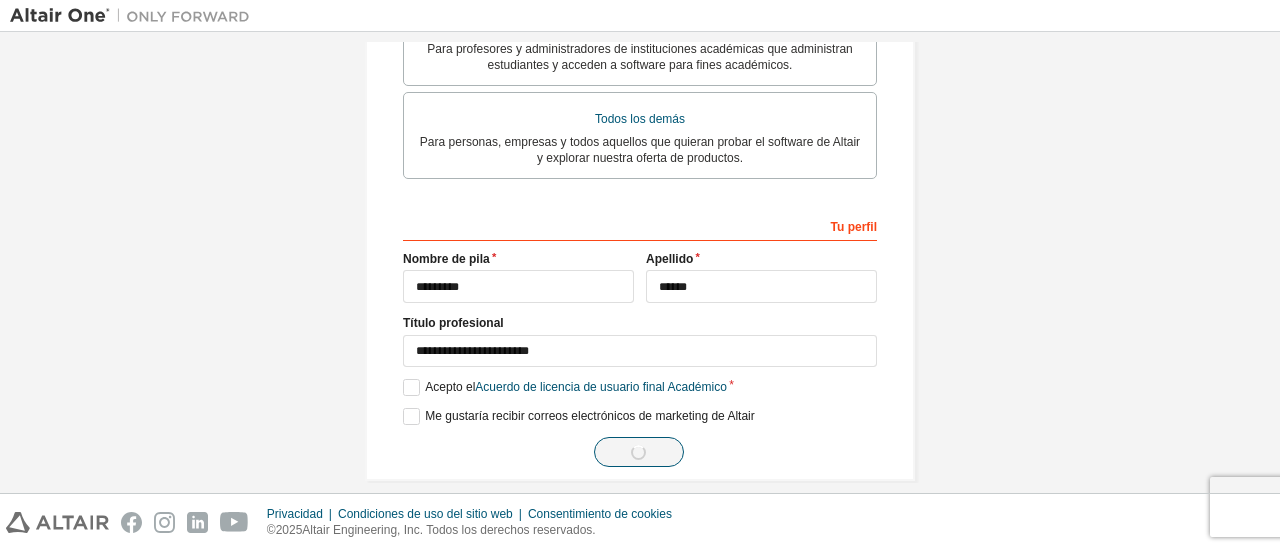 scroll, scrollTop: 55, scrollLeft: 0, axis: vertical 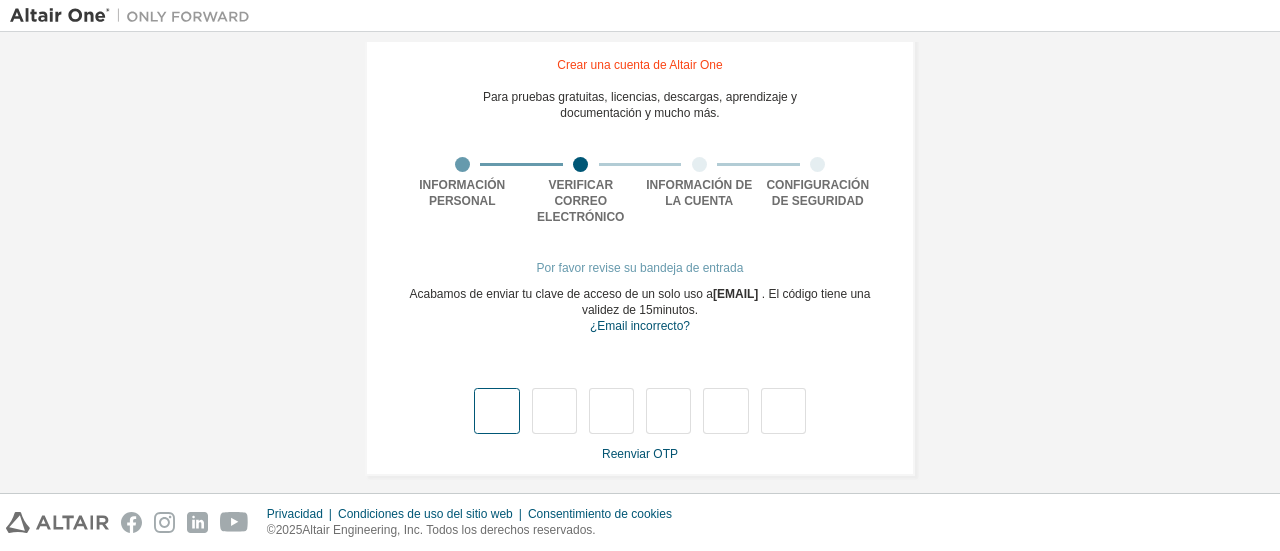 click at bounding box center (496, 411) 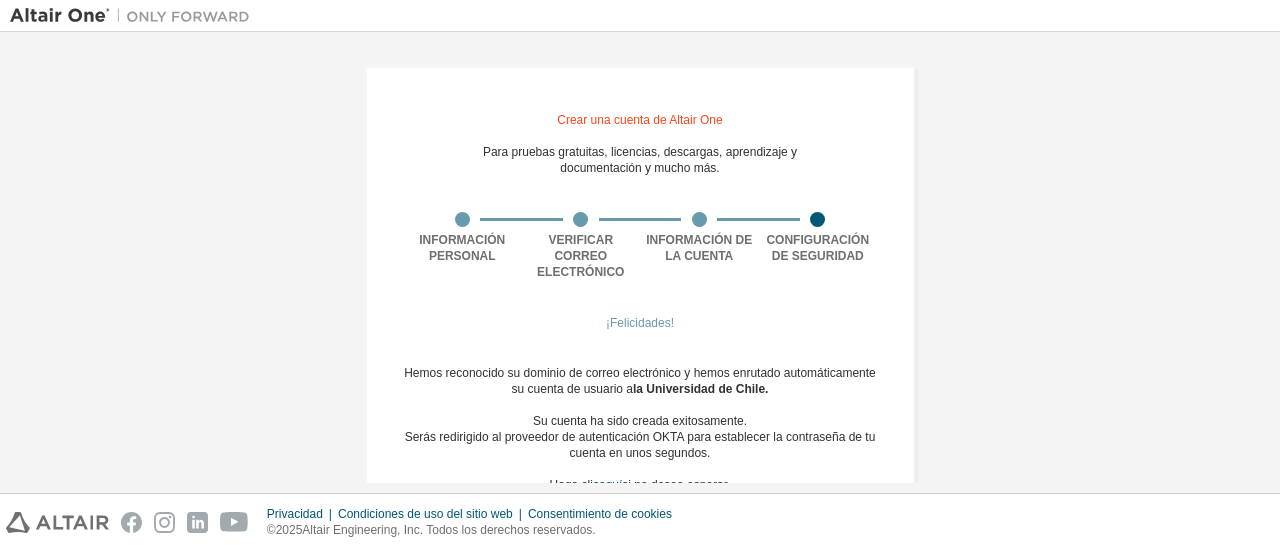 scroll, scrollTop: 57, scrollLeft: 0, axis: vertical 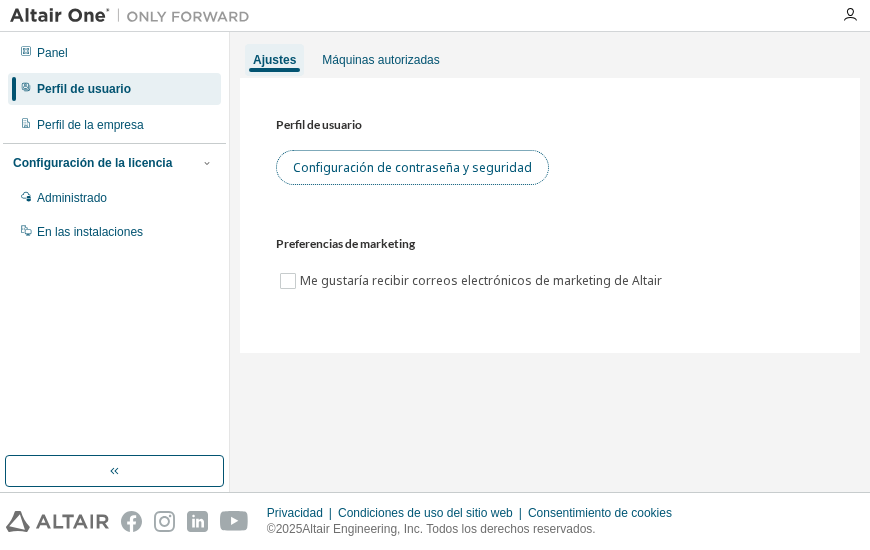 click on "Configuración de contraseña y seguridad" at bounding box center (412, 167) 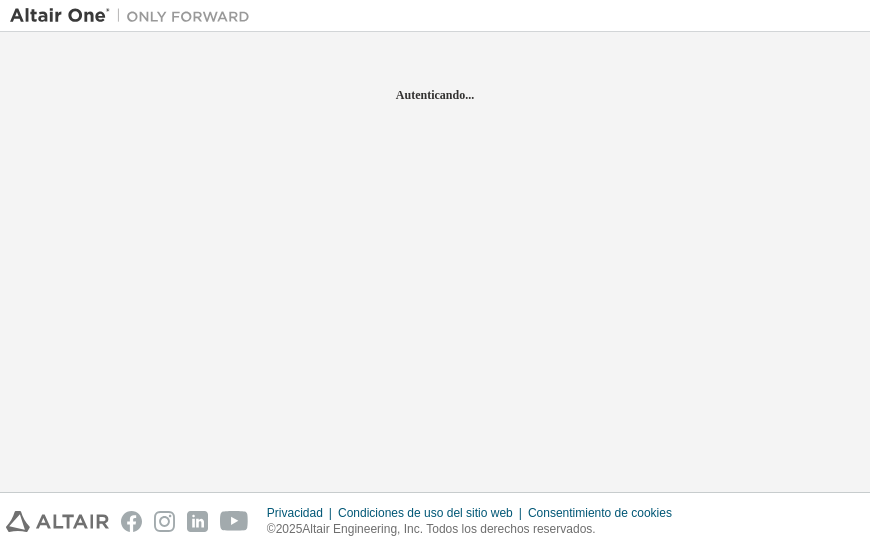 scroll, scrollTop: 0, scrollLeft: 0, axis: both 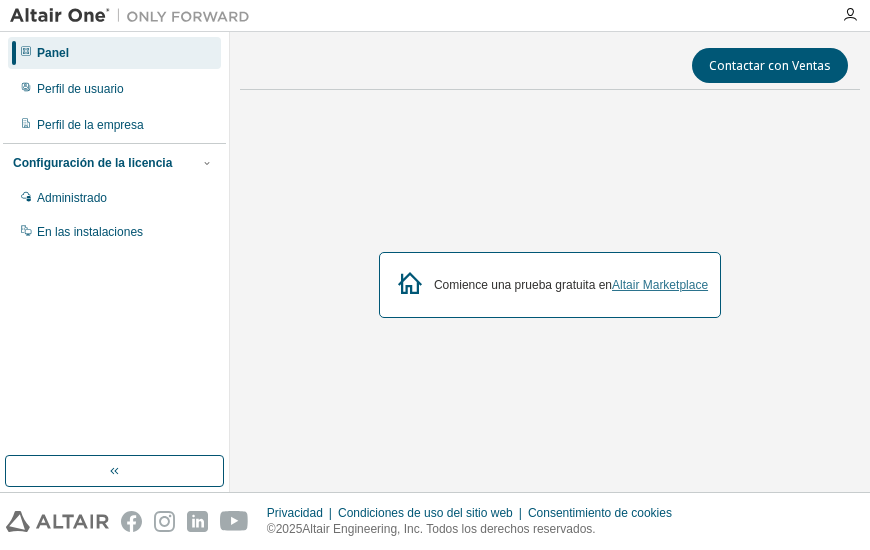 click on "Altair Marketplace" at bounding box center [660, 285] 